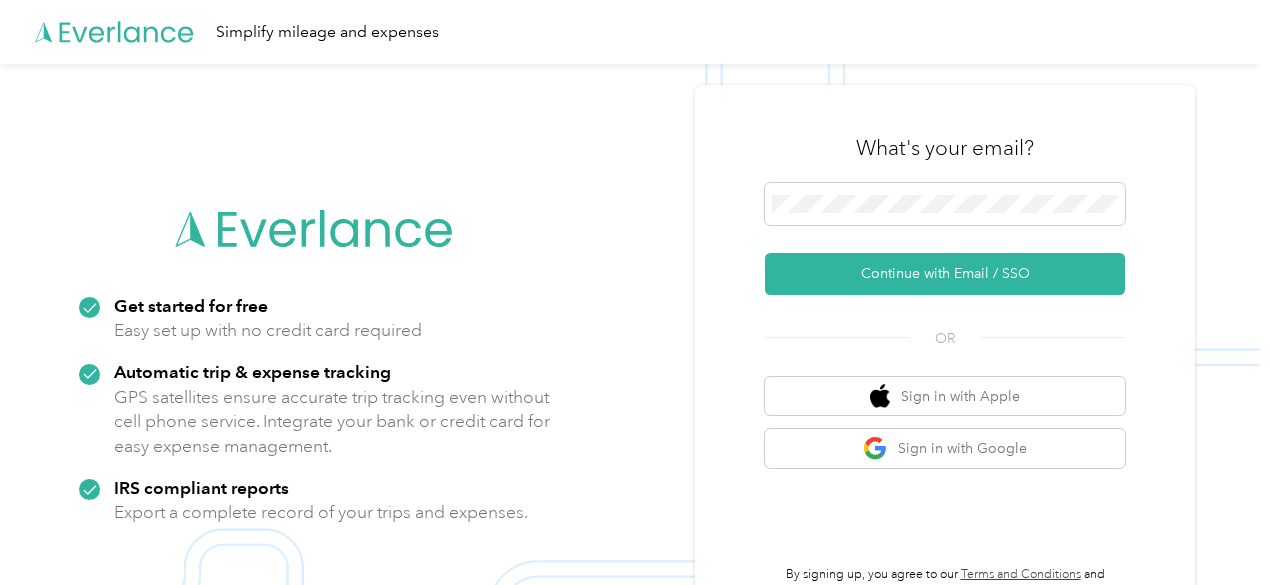 scroll, scrollTop: 0, scrollLeft: 0, axis: both 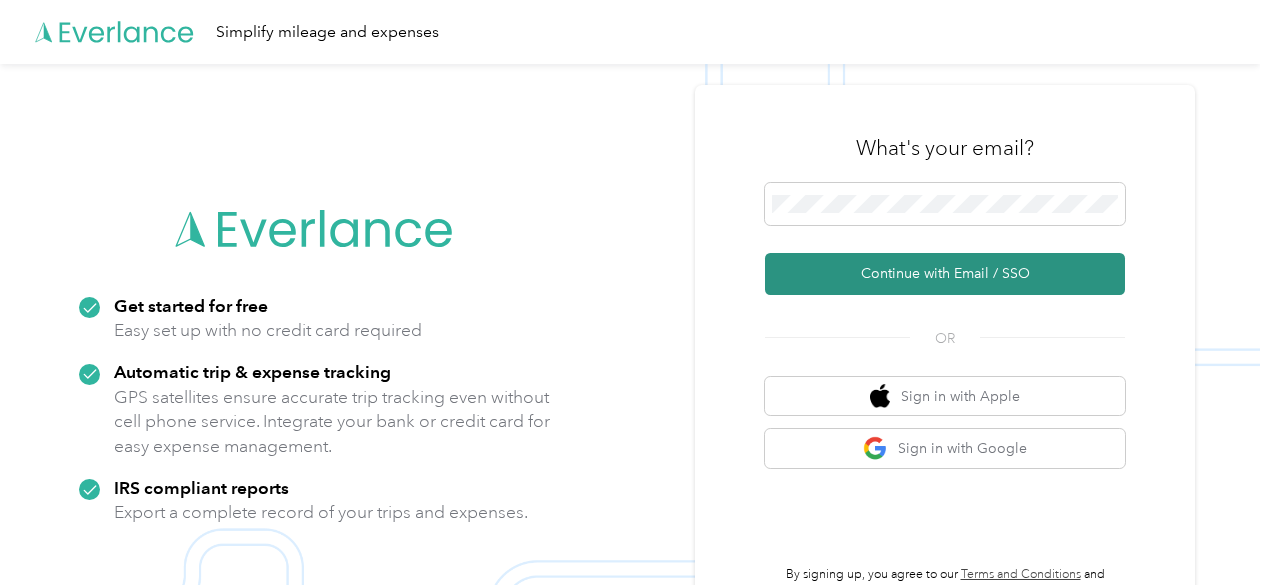 click on "Continue with Email / SSO" at bounding box center [945, 274] 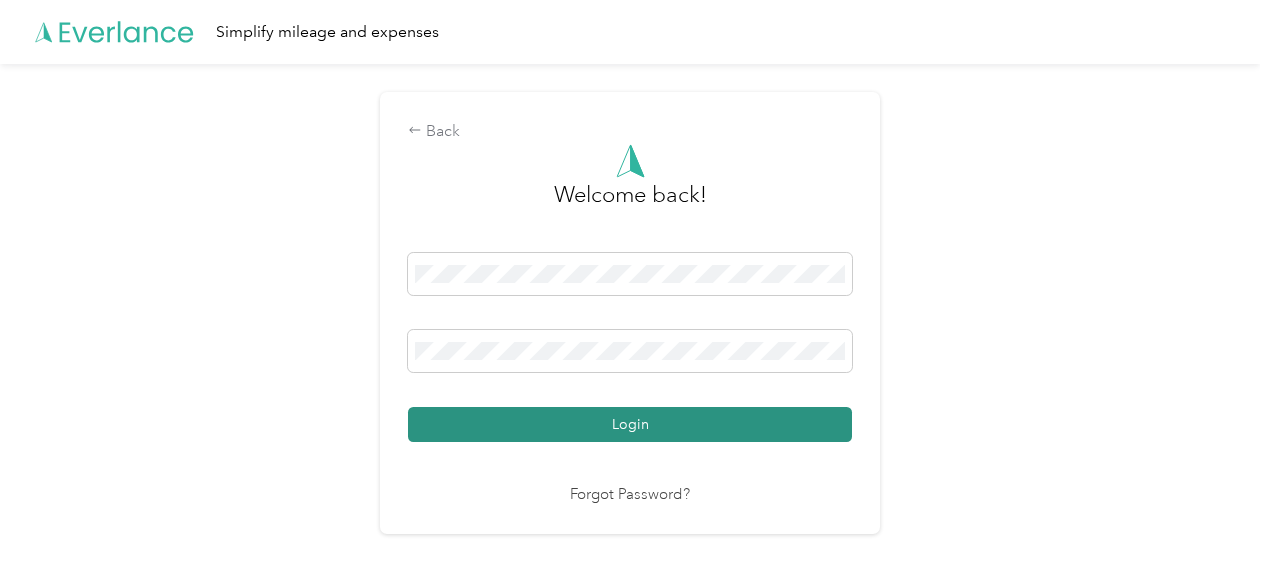 click on "Login" at bounding box center (630, 424) 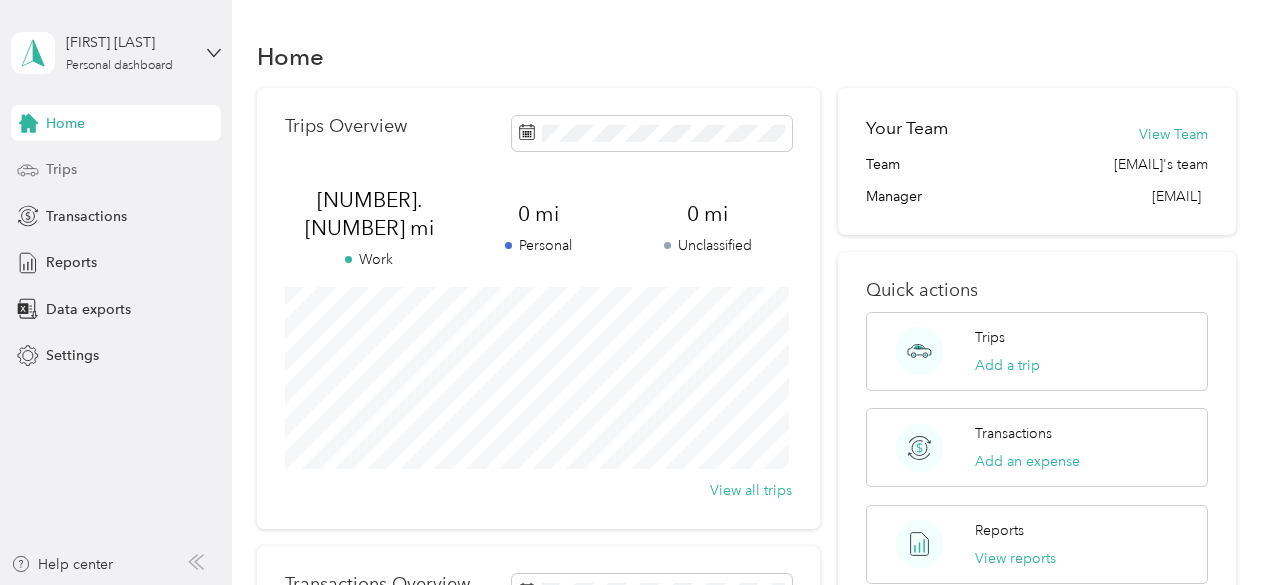 click on "Trips" at bounding box center (61, 169) 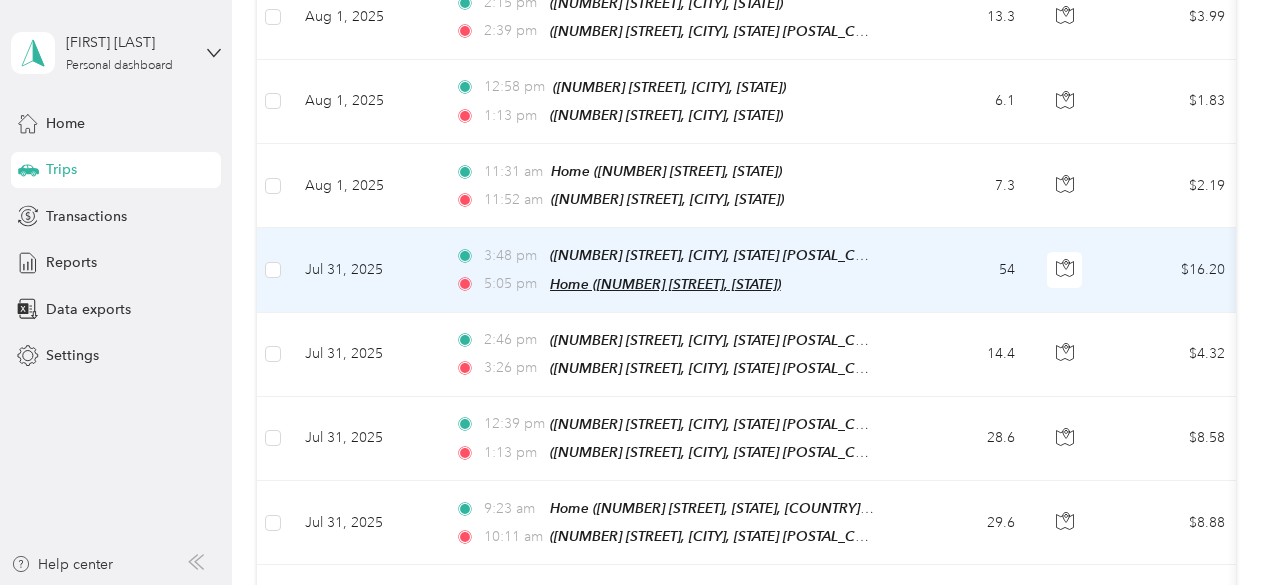 scroll, scrollTop: 500, scrollLeft: 0, axis: vertical 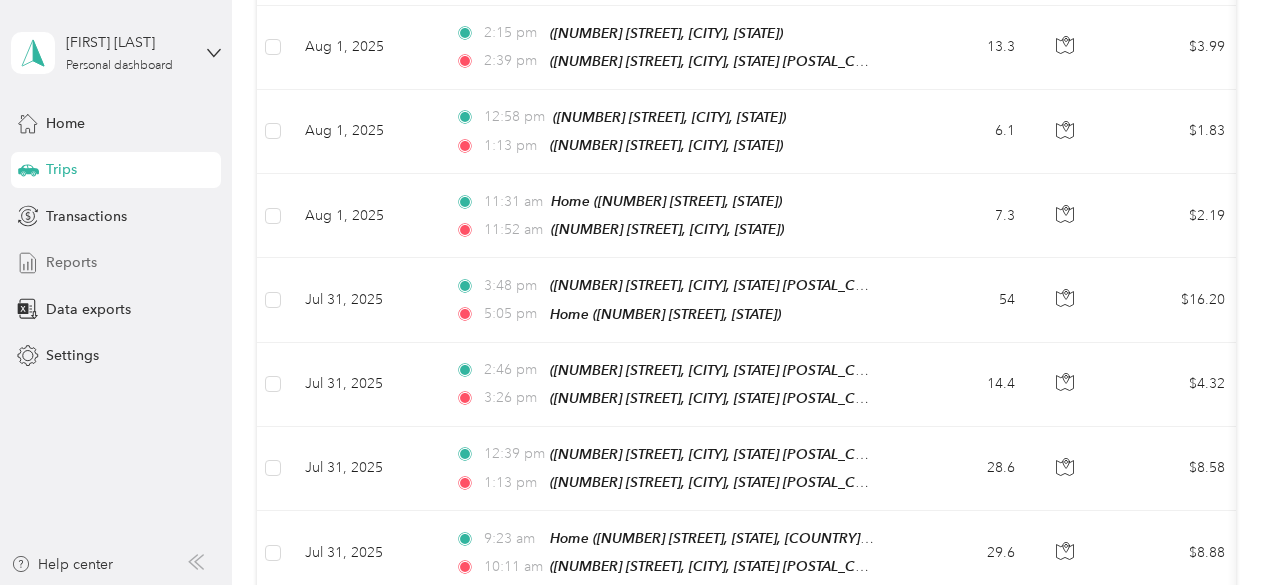 click on "Reports" at bounding box center (71, 262) 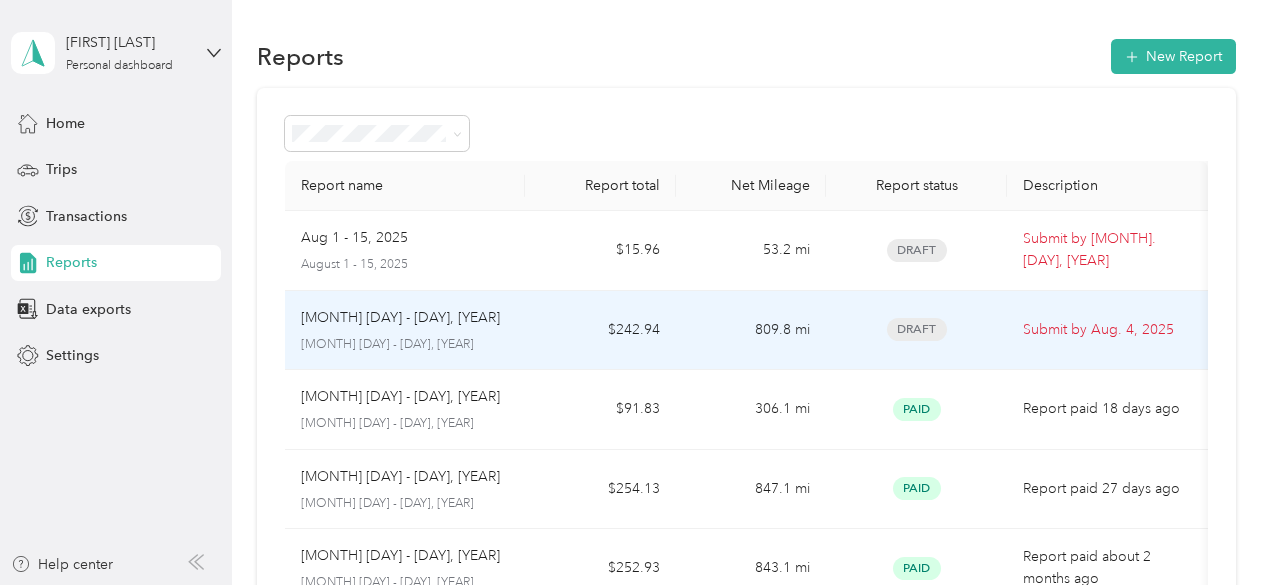 click on "$242.94" at bounding box center [600, 331] 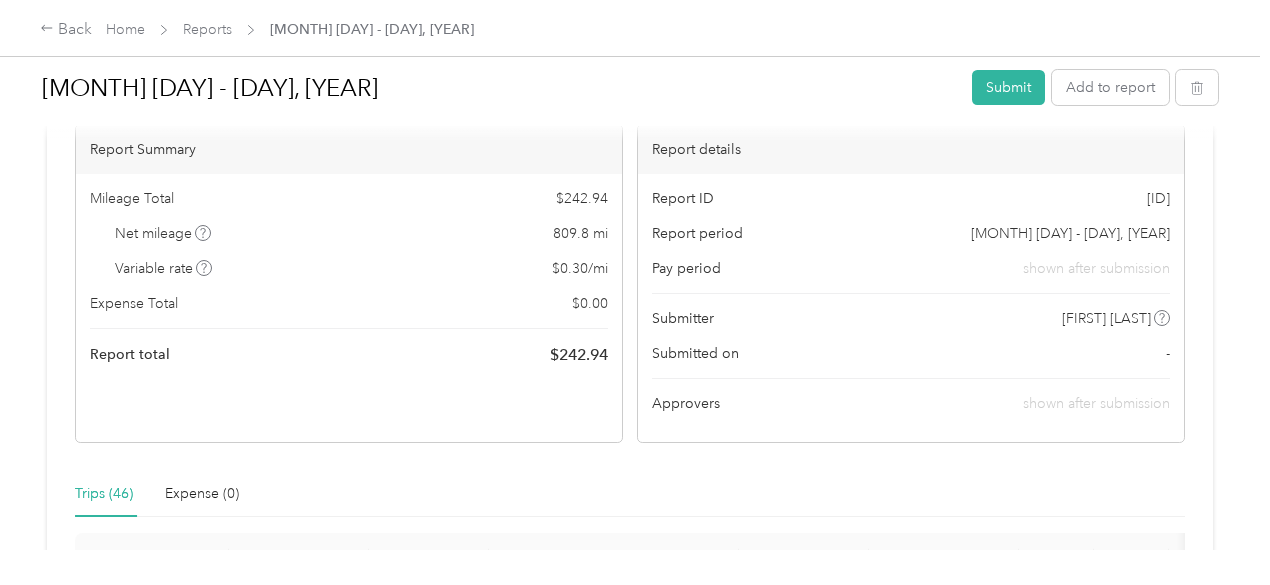 scroll, scrollTop: 156, scrollLeft: 0, axis: vertical 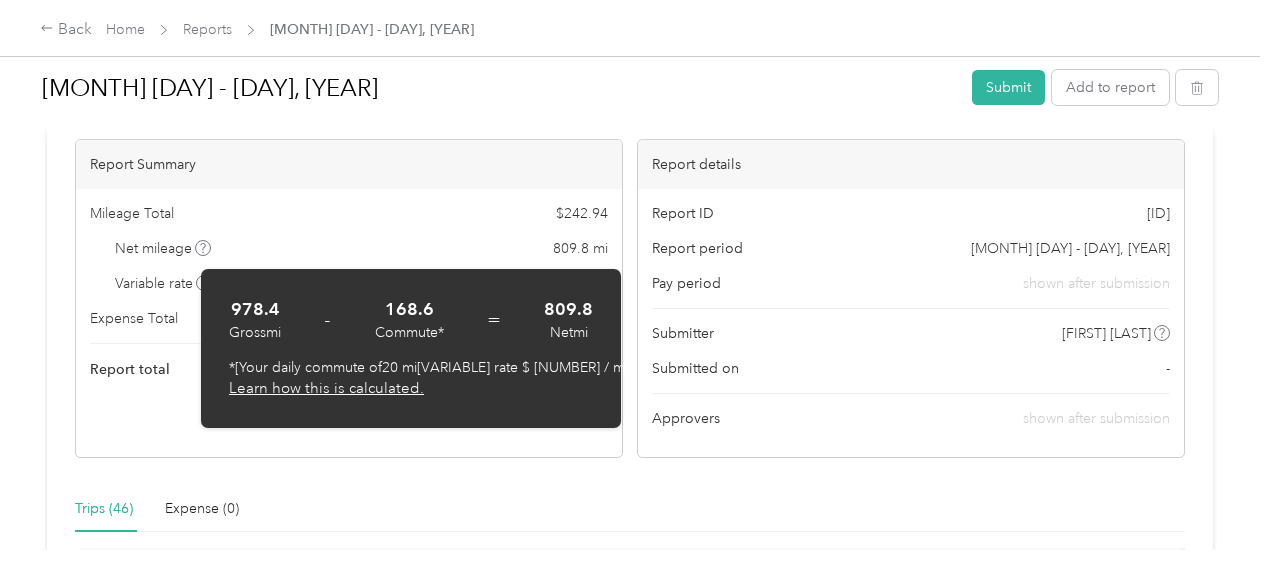 click on "Variable rate   $ [NUMBER] / mi" at bounding box center [349, 283] 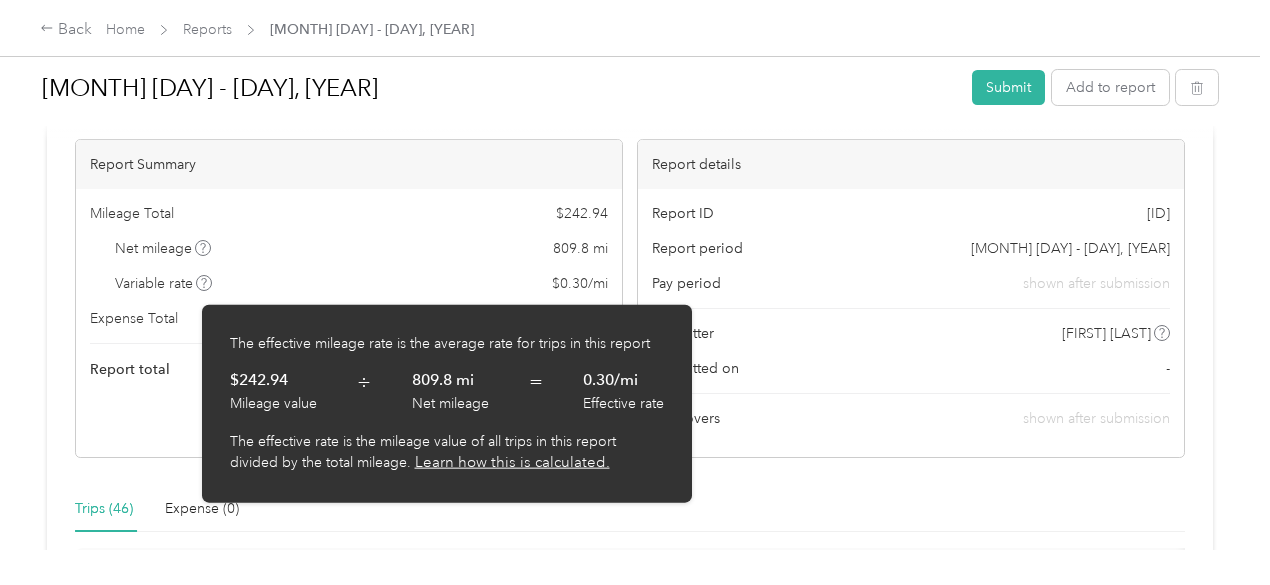 click at bounding box center [204, 283] 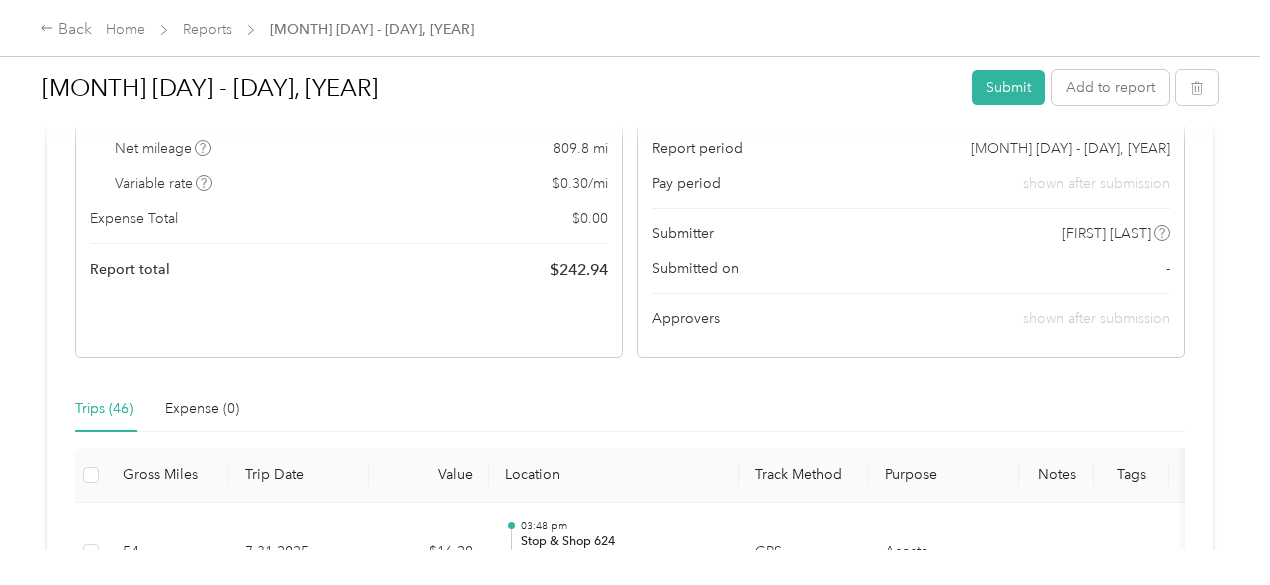 scroll, scrollTop: 56, scrollLeft: 0, axis: vertical 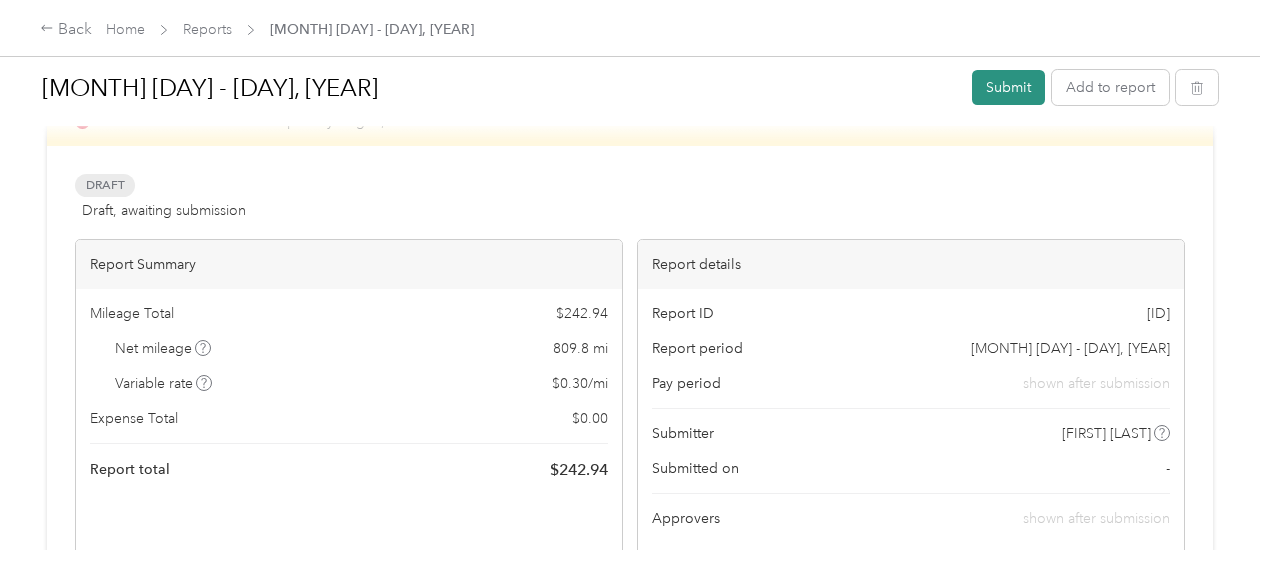 click on "Submit" at bounding box center [1008, 87] 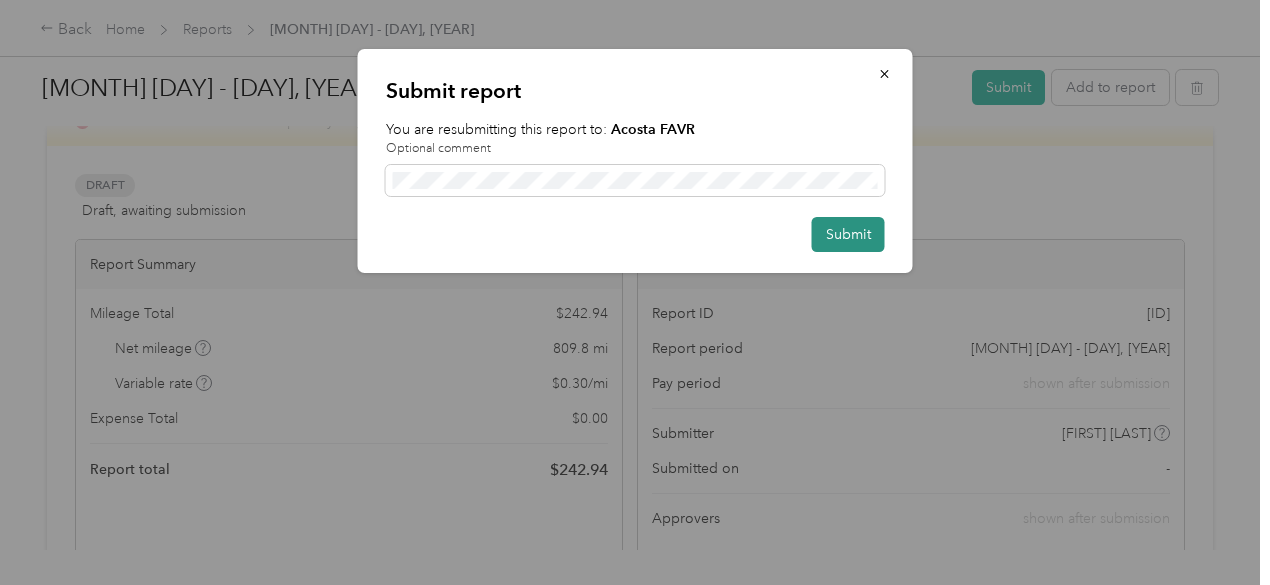 click on "Submit" at bounding box center [848, 234] 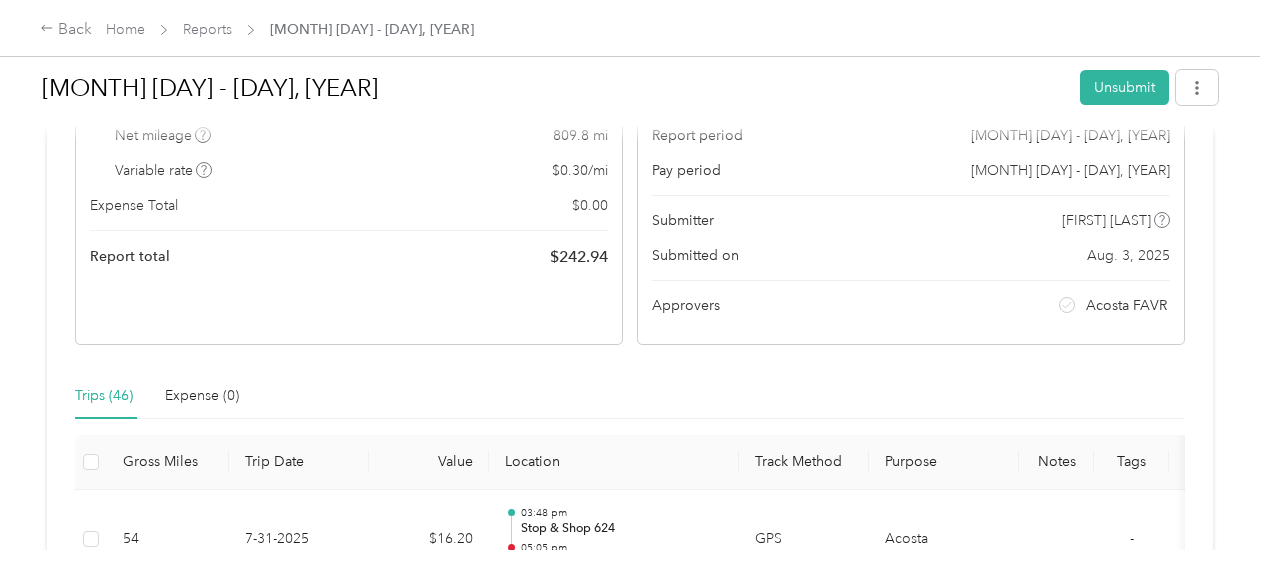 scroll, scrollTop: 0, scrollLeft: 0, axis: both 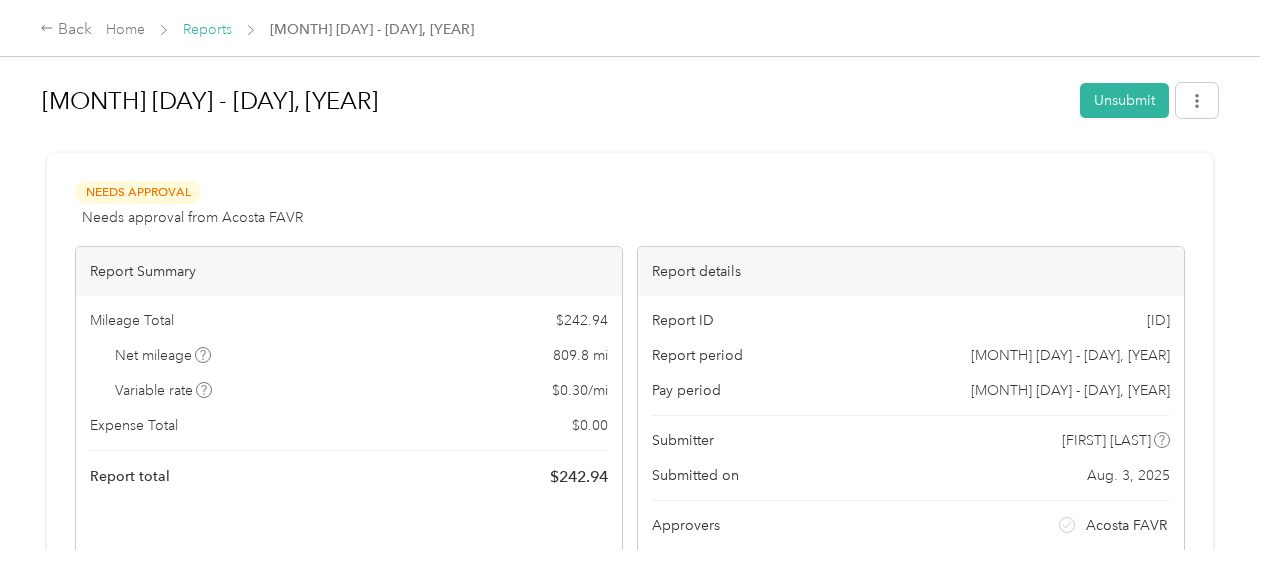 click on "Reports" at bounding box center (207, 29) 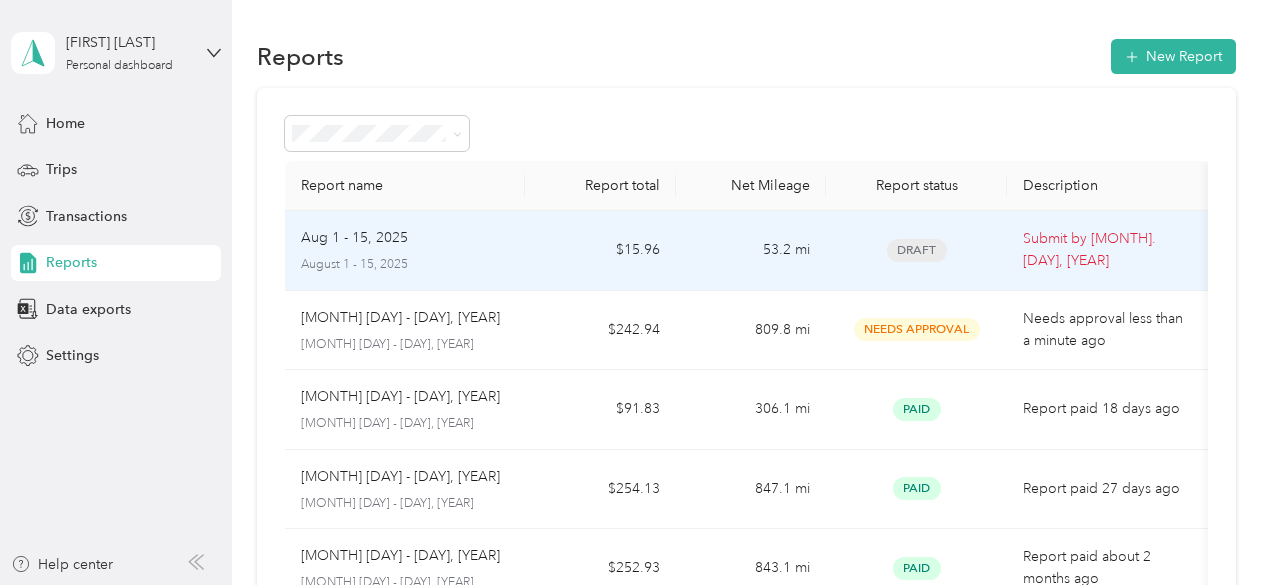 click on "[MONTH] [DAY] - [DAY], [YEAR] [MONTH] [DAY] - [DAY], [YEAR]" at bounding box center [405, 250] 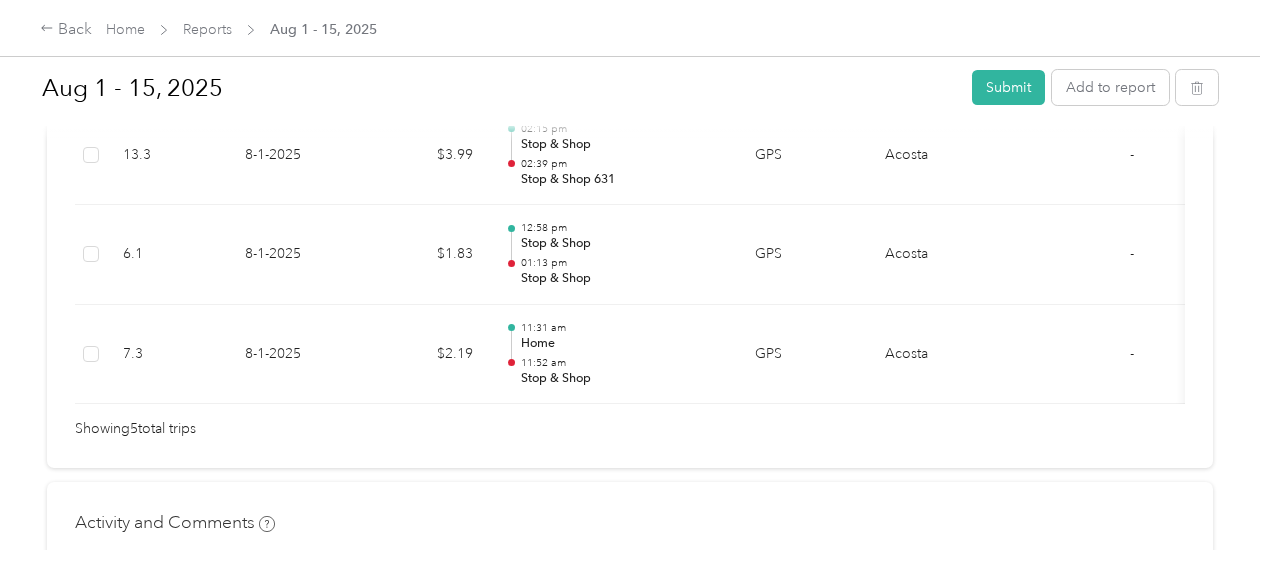 scroll, scrollTop: 839, scrollLeft: 0, axis: vertical 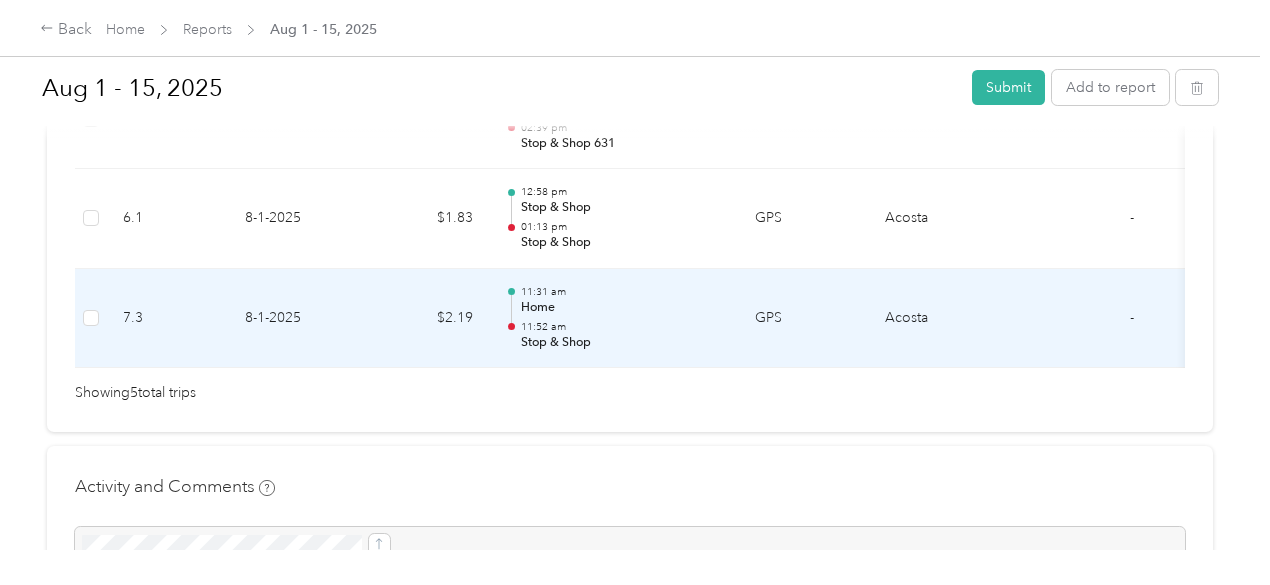 click on "Stop & Shop" at bounding box center [622, 343] 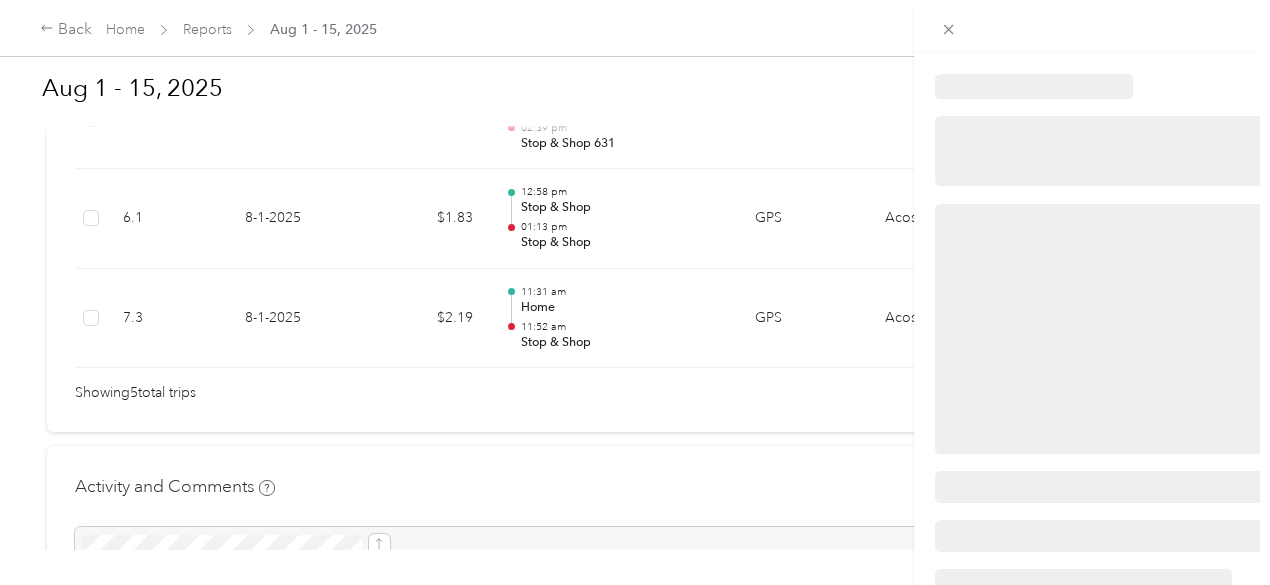click at bounding box center (630, 585) 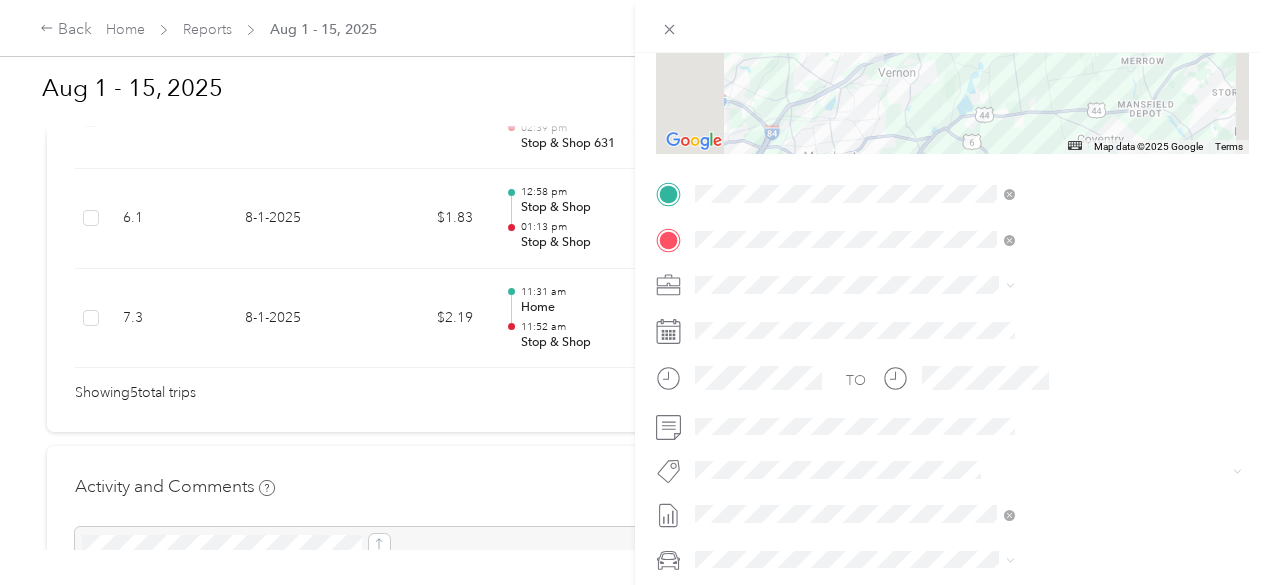 scroll, scrollTop: 400, scrollLeft: 0, axis: vertical 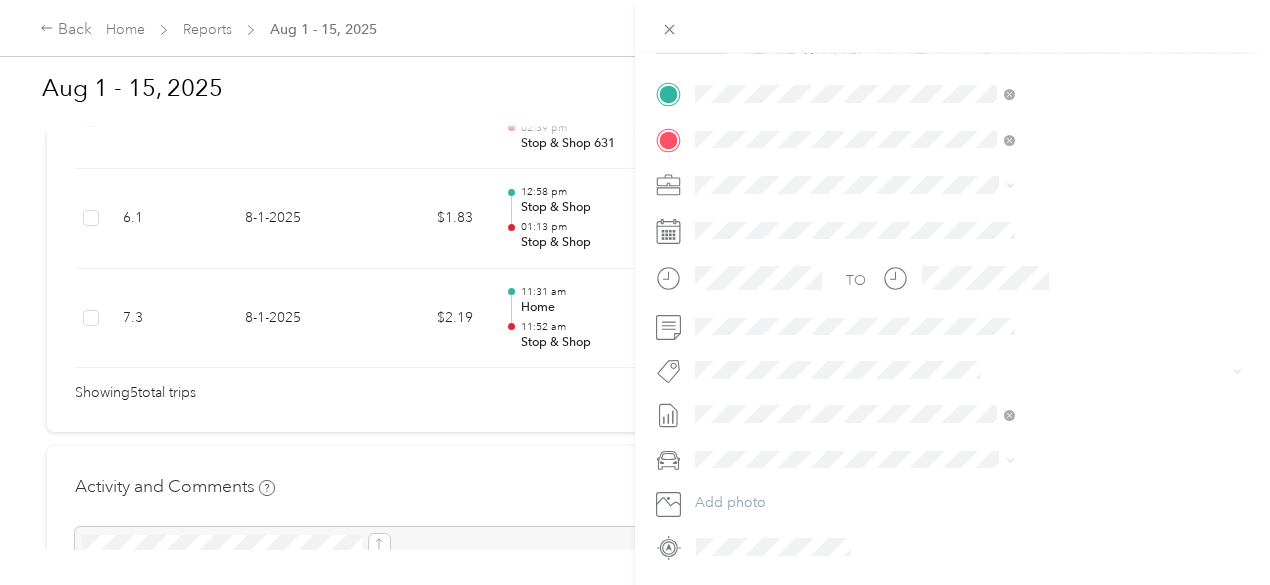 click on "[NUMBER] [STREET], [CITY], [STATE] [POSTAL_CODE], [COUNTRY], [POSTAL_CODE], [COUNTY], [STATE], [COUNTRY]" at bounding box center [1081, 263] 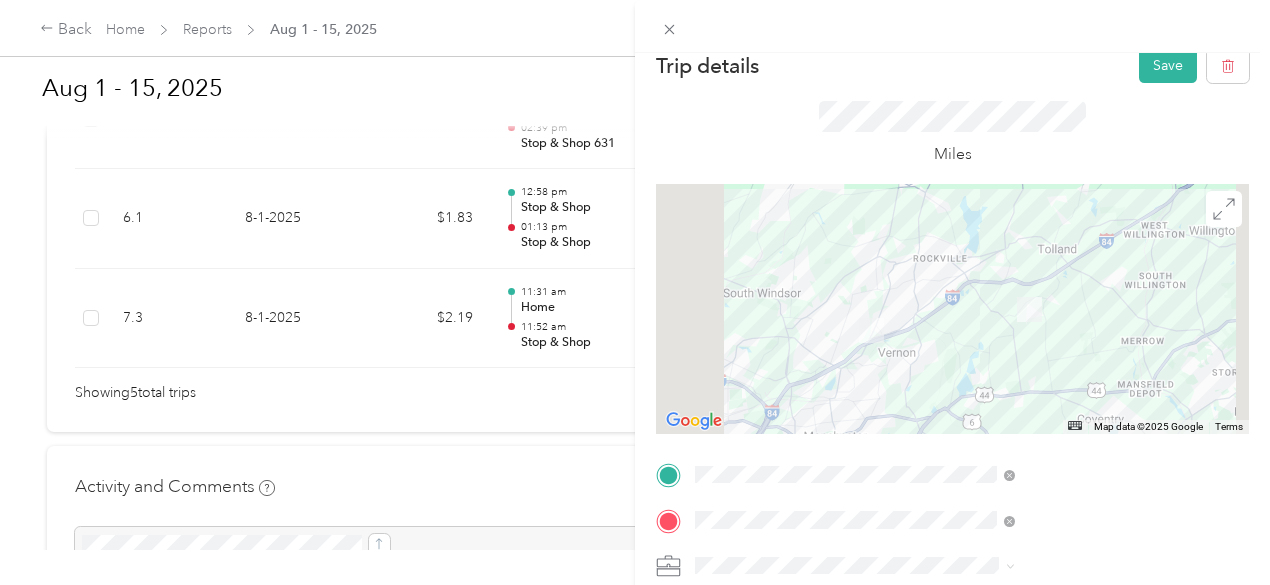 scroll, scrollTop: 0, scrollLeft: 0, axis: both 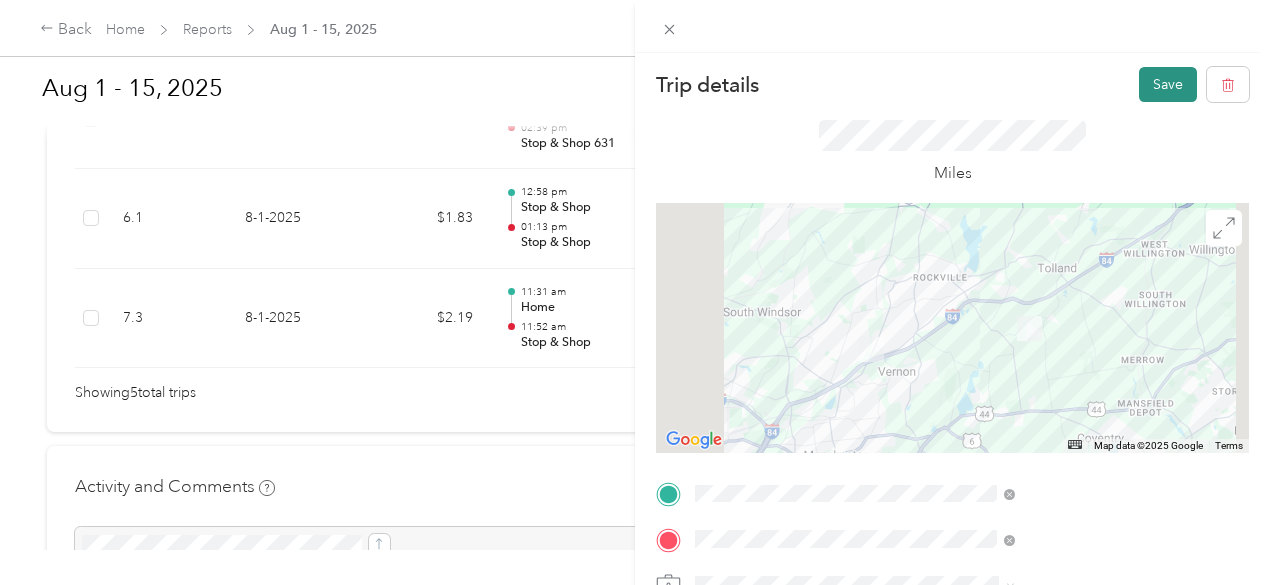 click on "Save" at bounding box center [1168, 84] 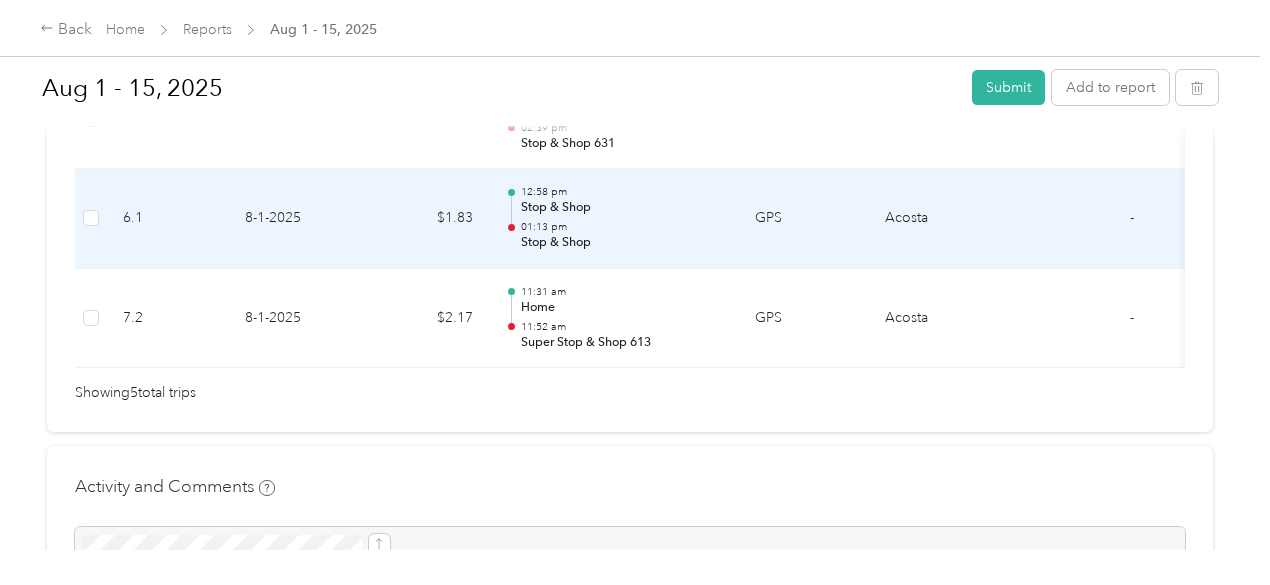 click on "01:13 pm" at bounding box center [622, 227] 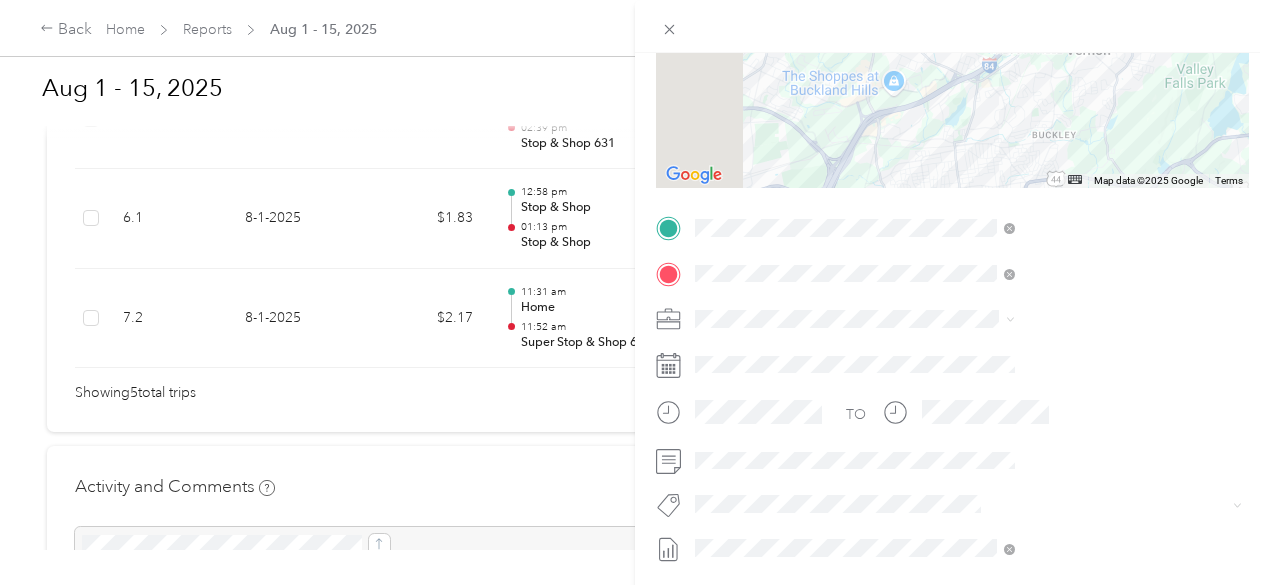 scroll, scrollTop: 300, scrollLeft: 0, axis: vertical 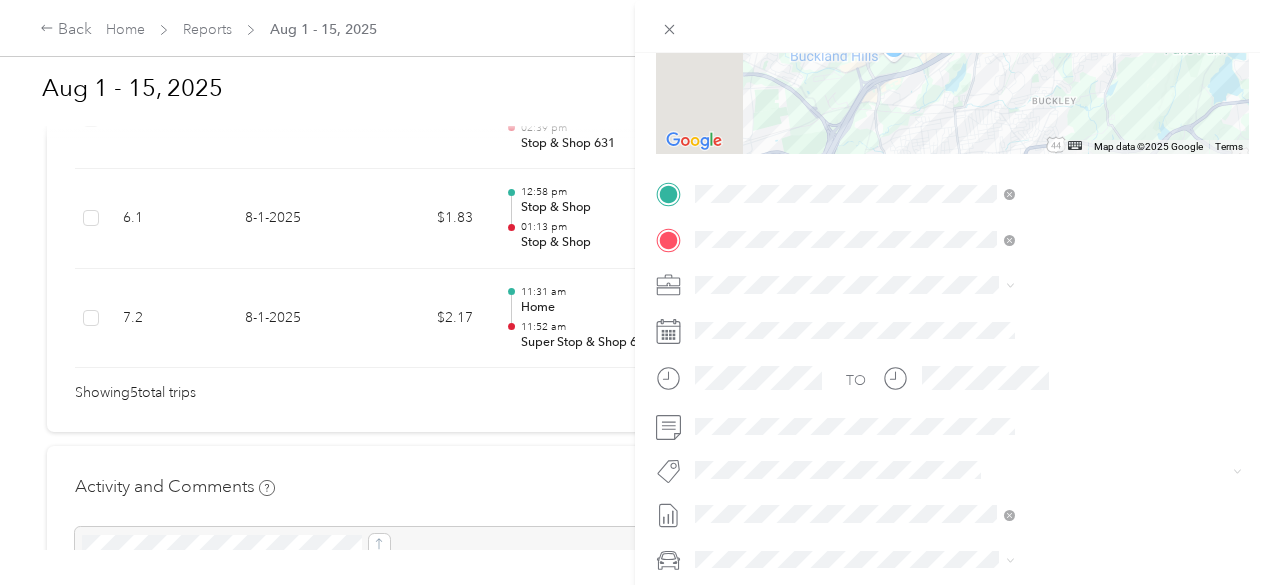 click on "[NUMBER] [STREET], [CITY], [STATE] [POSTAL_CODE], [COUNTRY], [POSTAL_CODE], [COUNTY], [STATE], [COUNTRY]" at bounding box center [1081, 317] 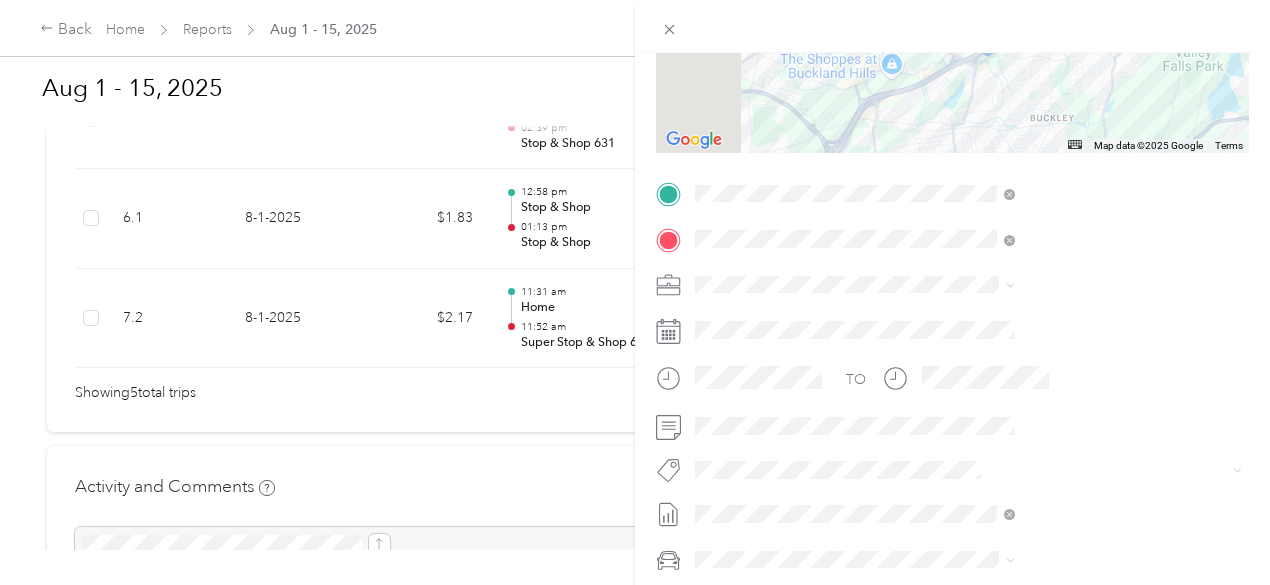 click on "[NUMBER] [STREET], [CITY], [STATE] [POSTAL_CODE], [COUNTRY], [POSTAL_CODE], [COUNTY], [STATE], [COUNTRY]" at bounding box center (1081, 486) 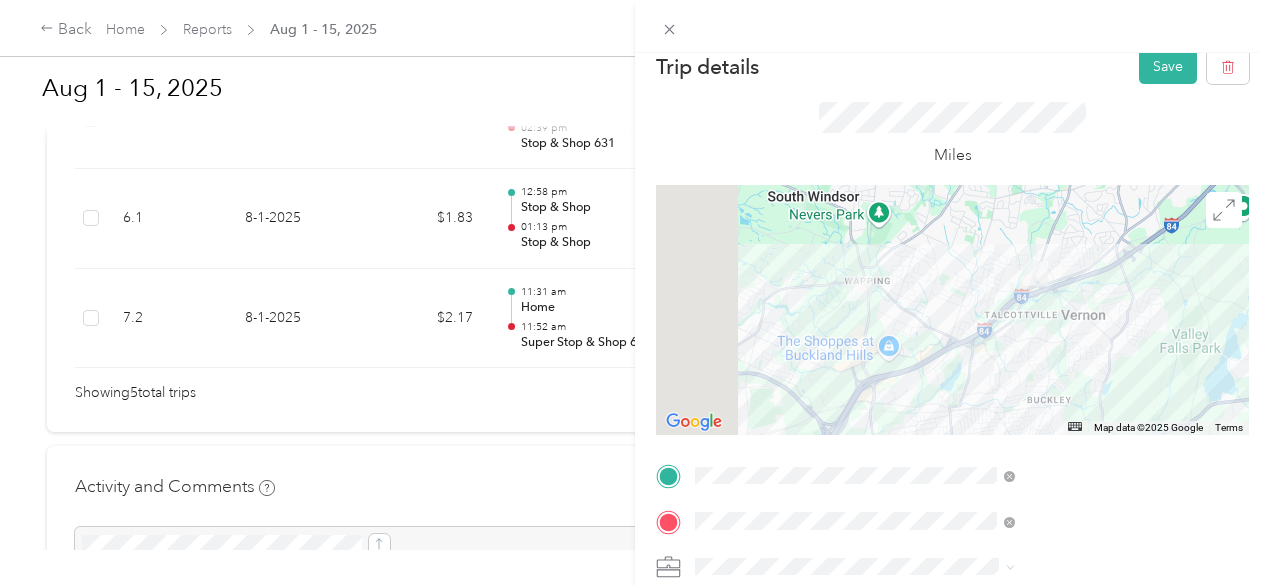 scroll, scrollTop: 0, scrollLeft: 0, axis: both 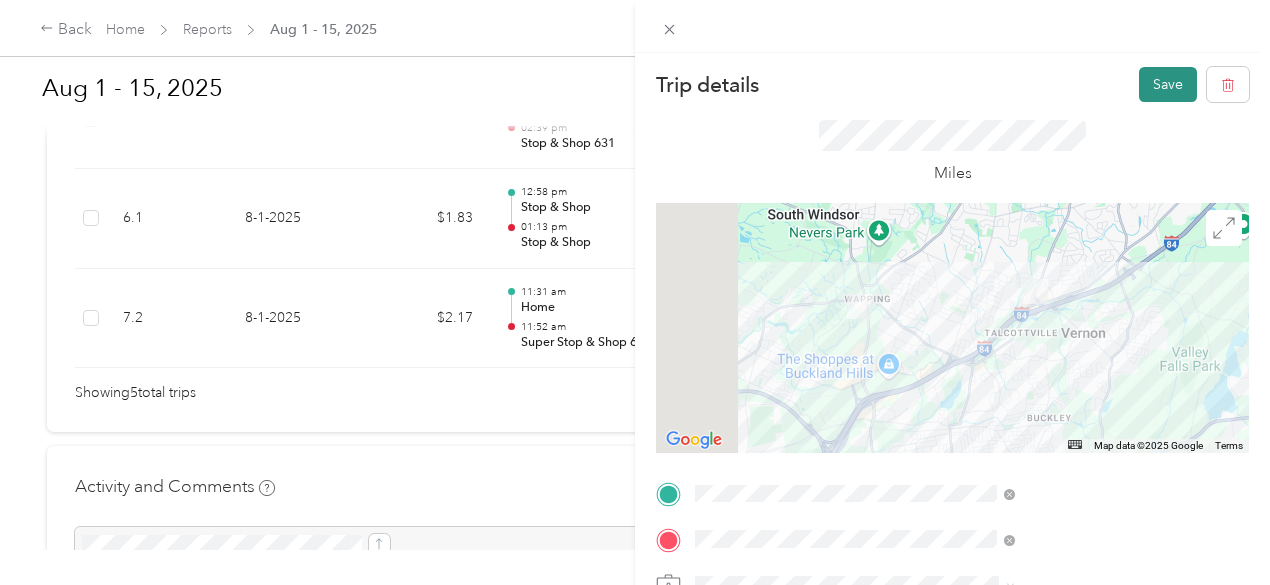 click on "Save" at bounding box center (1168, 84) 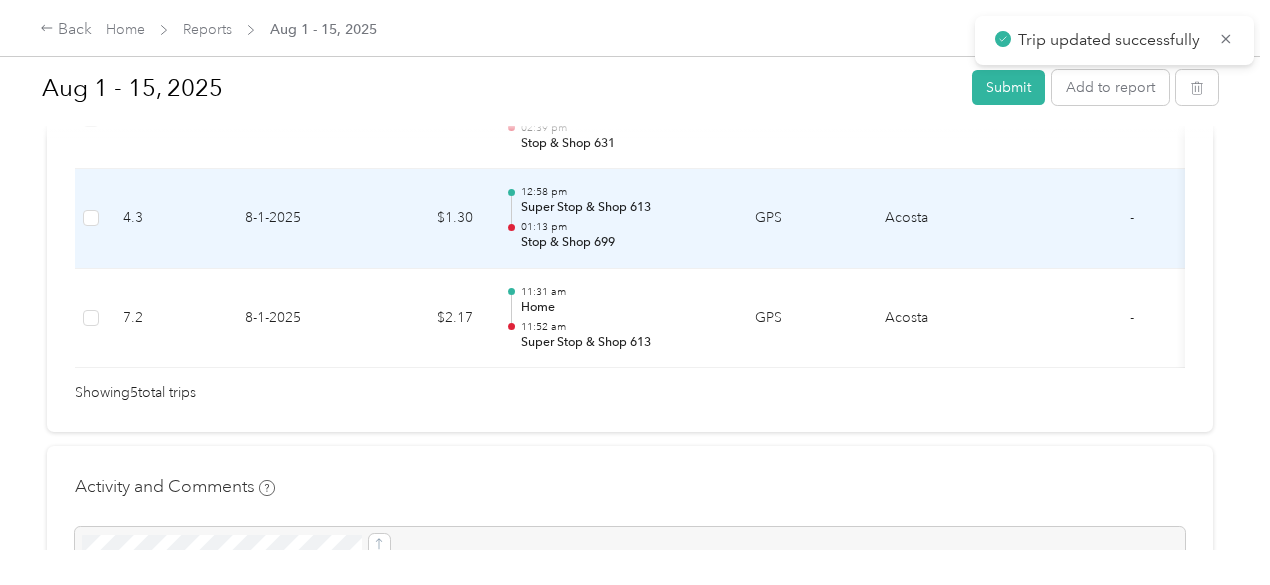 scroll, scrollTop: 739, scrollLeft: 0, axis: vertical 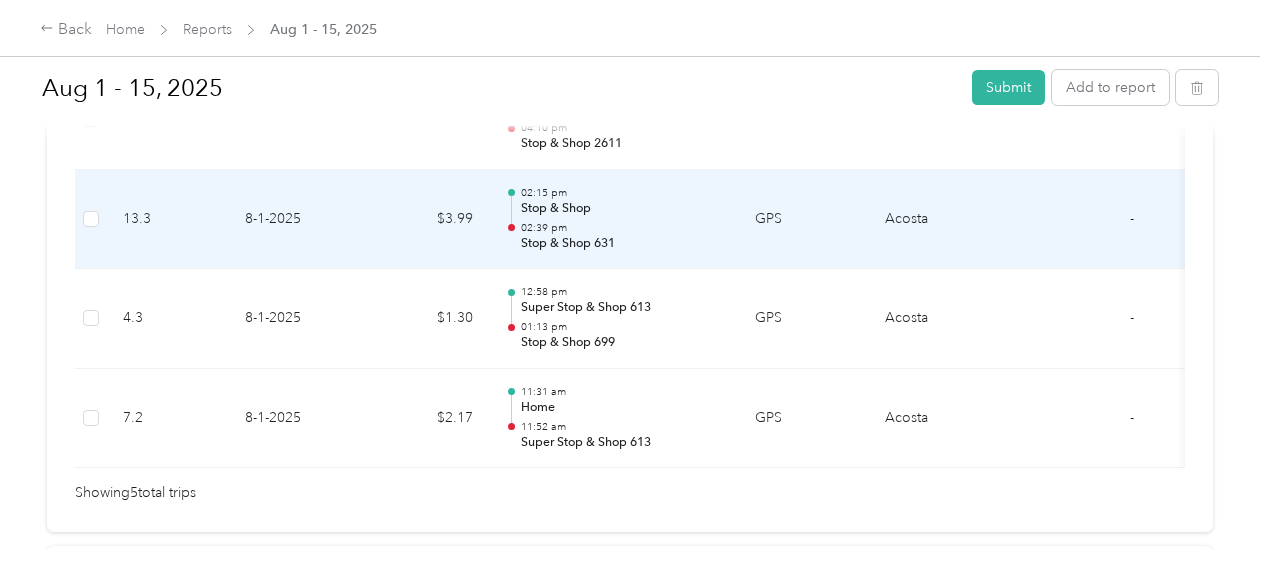 click on "Stop & Shop" at bounding box center [622, 209] 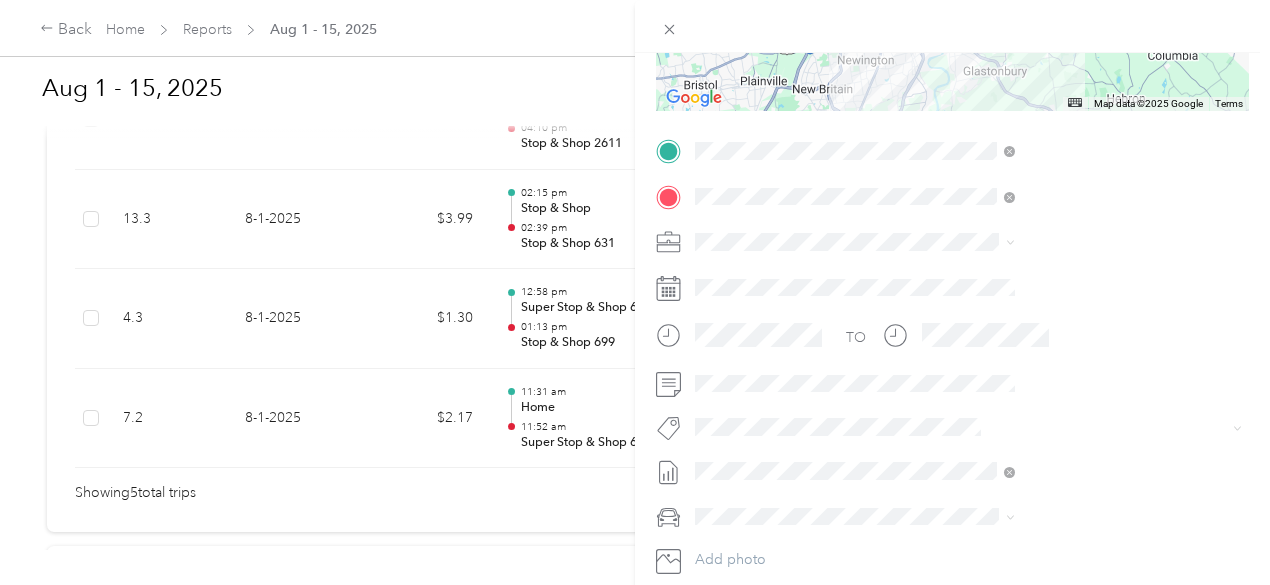 scroll, scrollTop: 300, scrollLeft: 0, axis: vertical 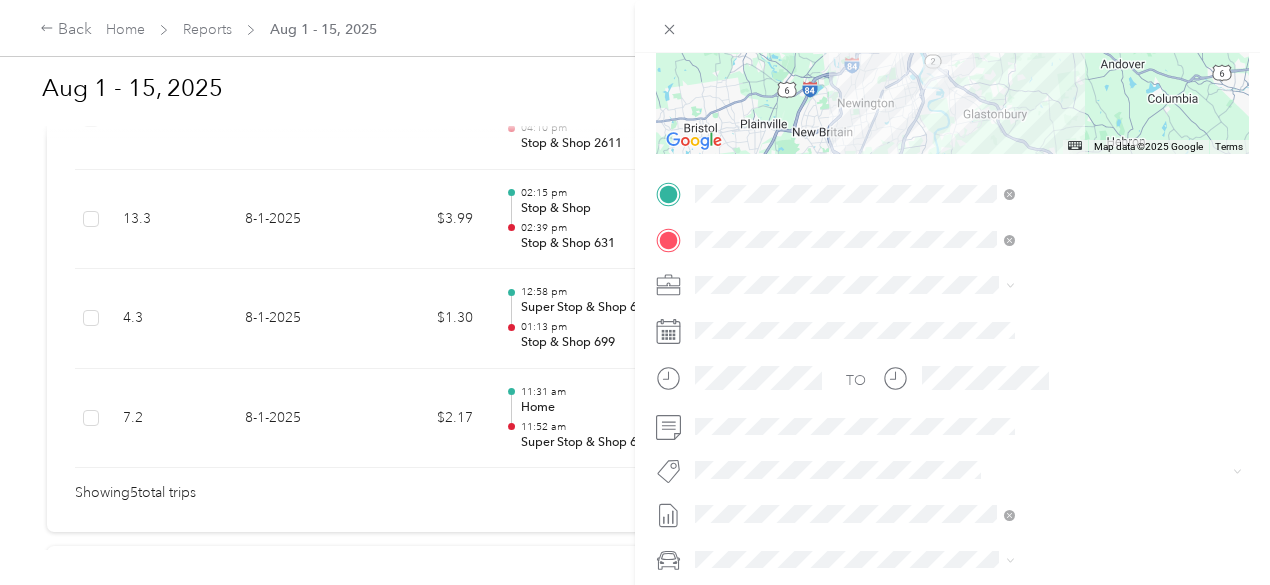 click on "[NUMBER] [STREET], [CITY], [STATE] [POSTAL_CODE], [COUNTRY], [POSTAL_CODE], [COUNTY], [STATE], [COUNTRY]" at bounding box center [1081, 443] 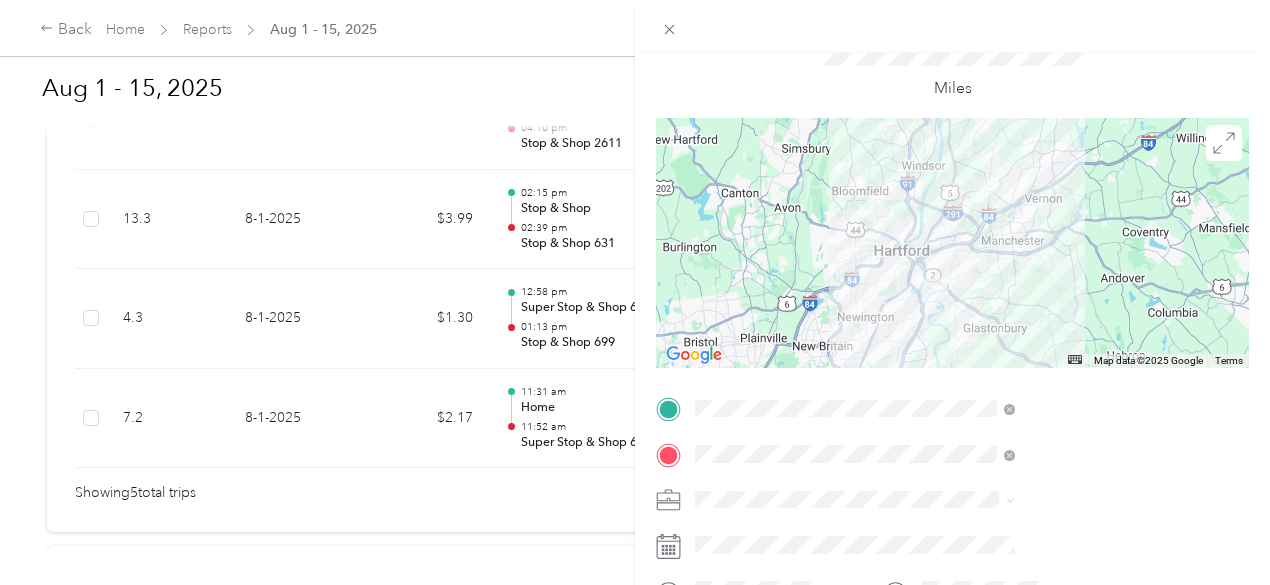 scroll, scrollTop: 0, scrollLeft: 0, axis: both 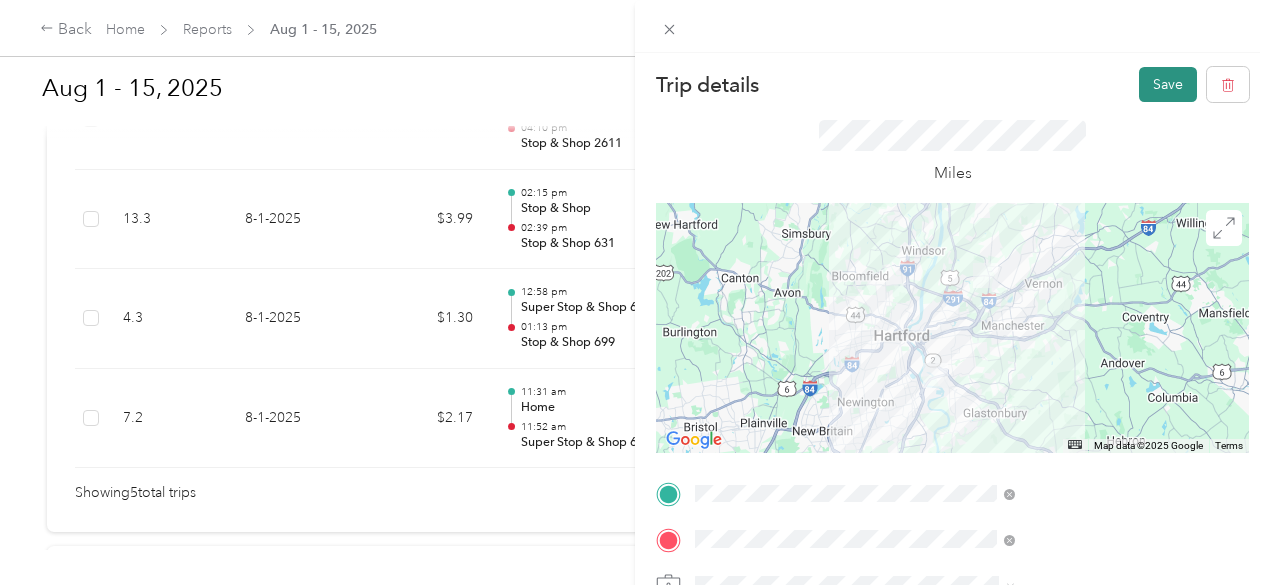 click on "Save" at bounding box center (1168, 84) 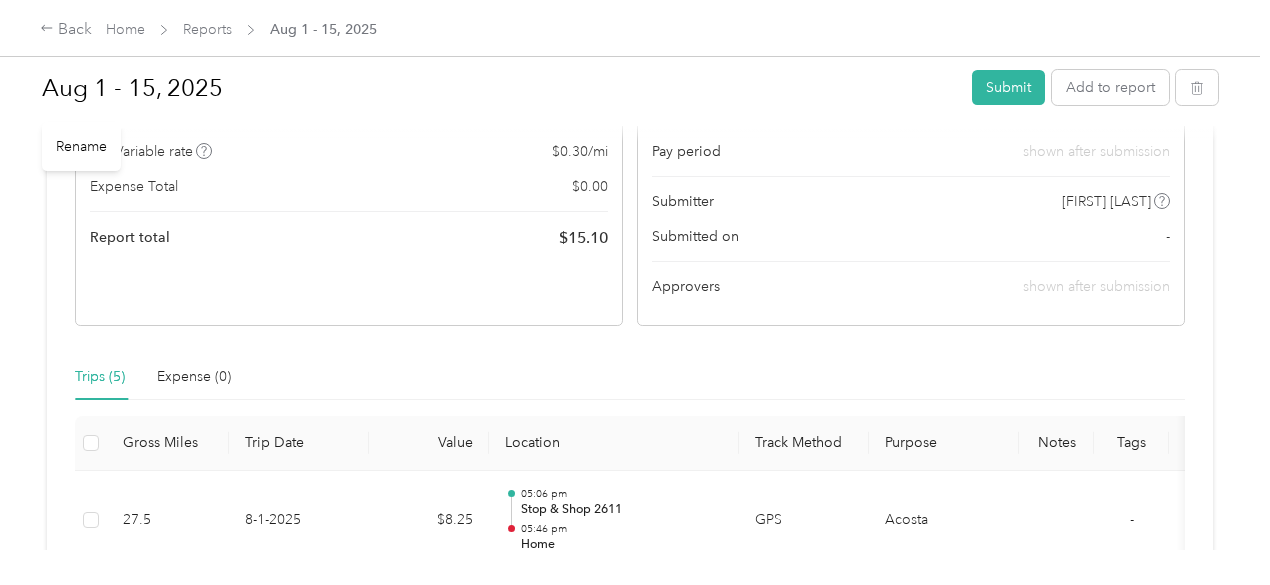 scroll, scrollTop: 0, scrollLeft: 0, axis: both 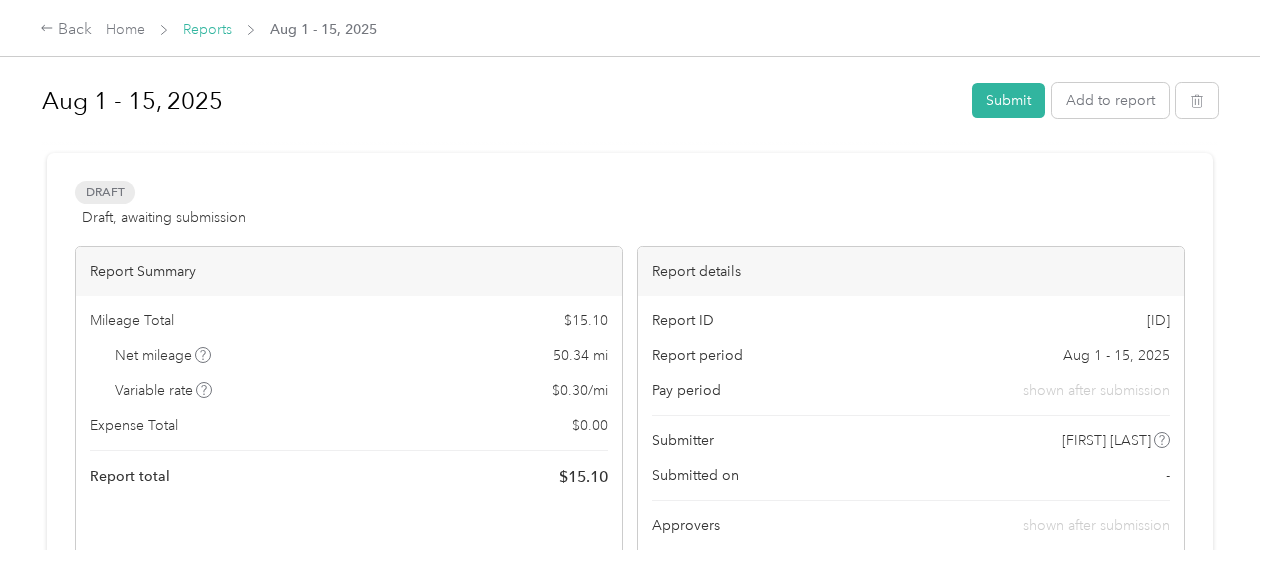 click on "Reports" at bounding box center [207, 29] 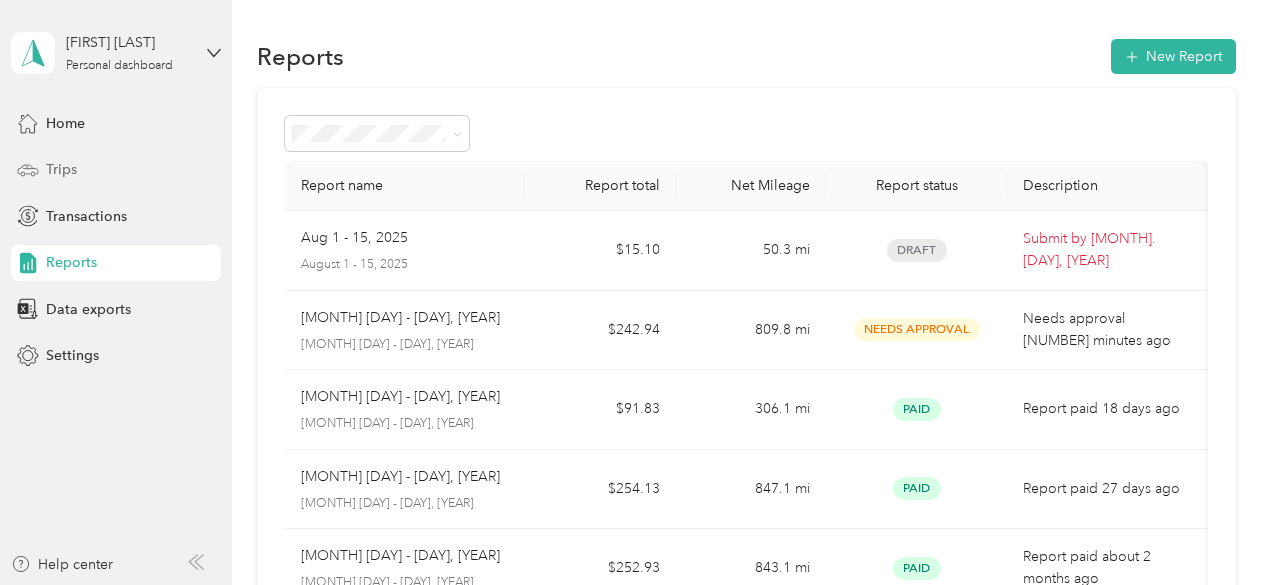 click on "Trips" at bounding box center [61, 169] 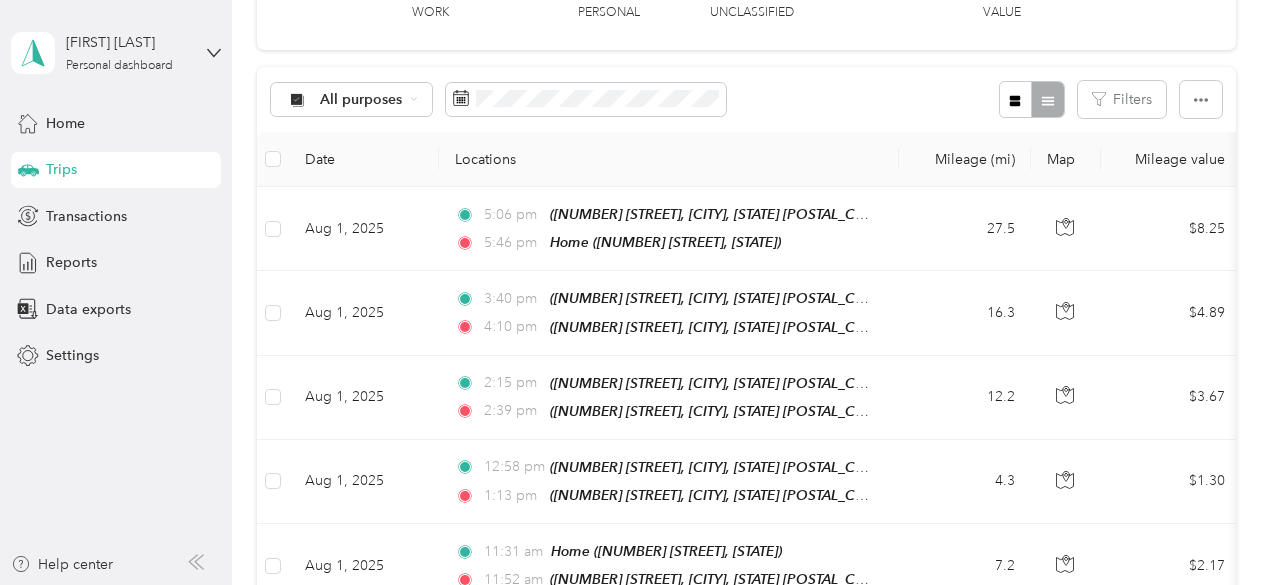 scroll, scrollTop: 0, scrollLeft: 0, axis: both 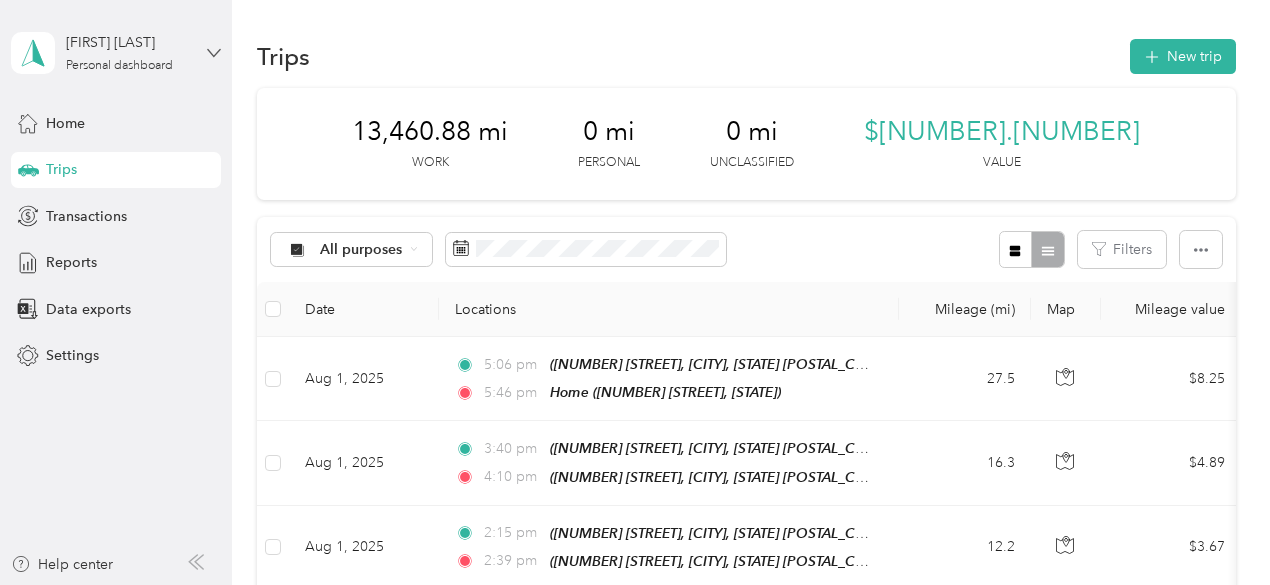 click 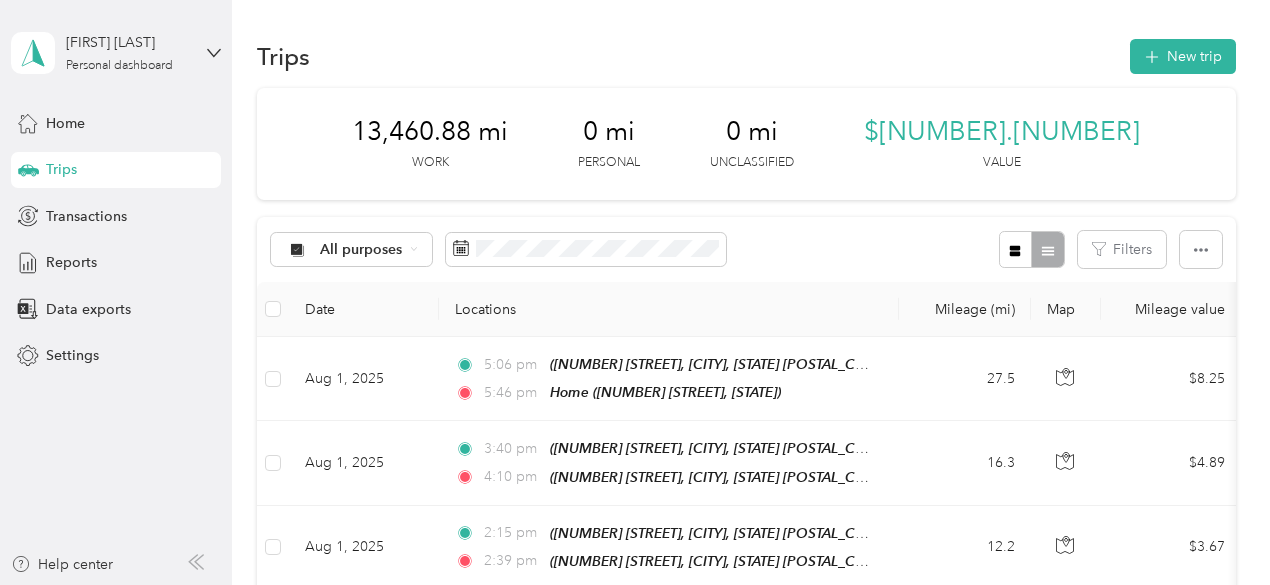click on "Log out" at bounding box center [163, 156] 